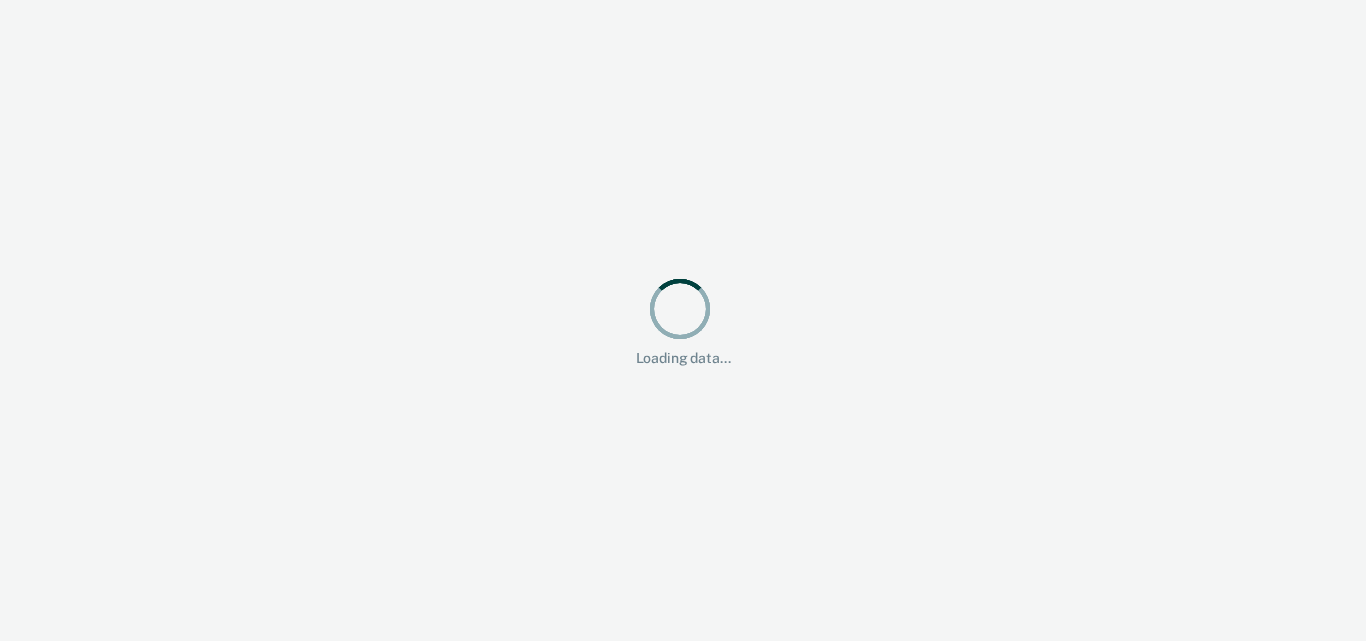 scroll, scrollTop: 0, scrollLeft: 0, axis: both 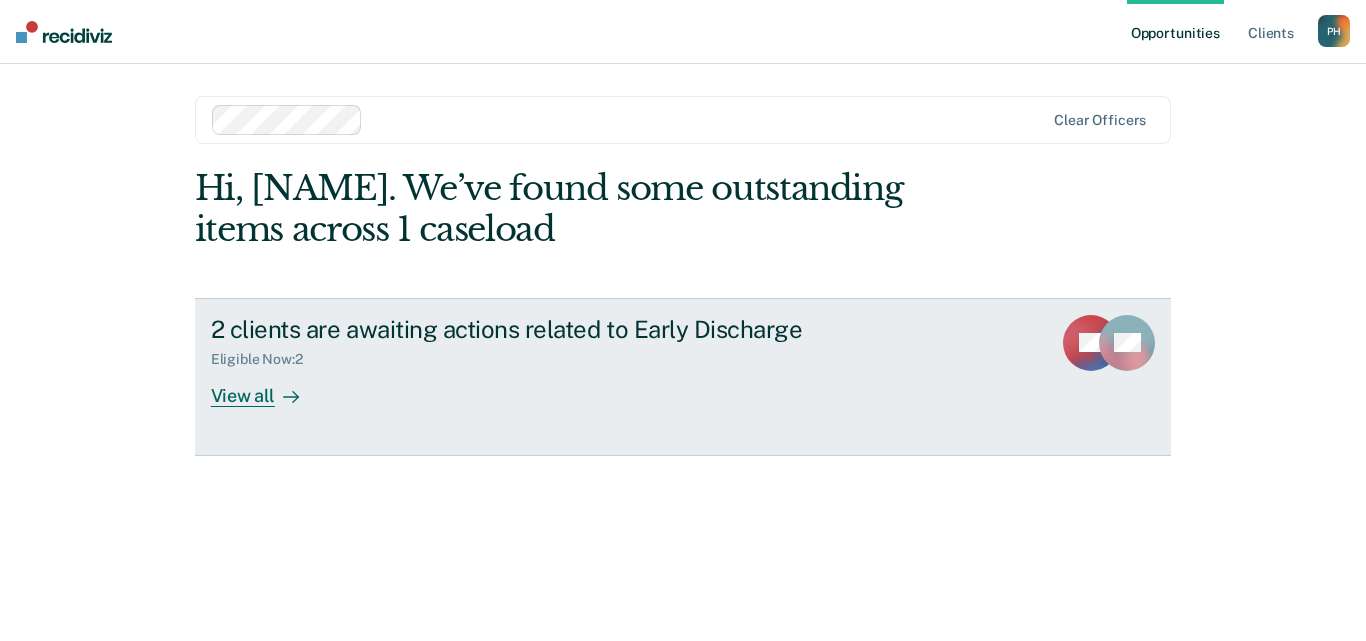 click on "View all" at bounding box center [267, 387] 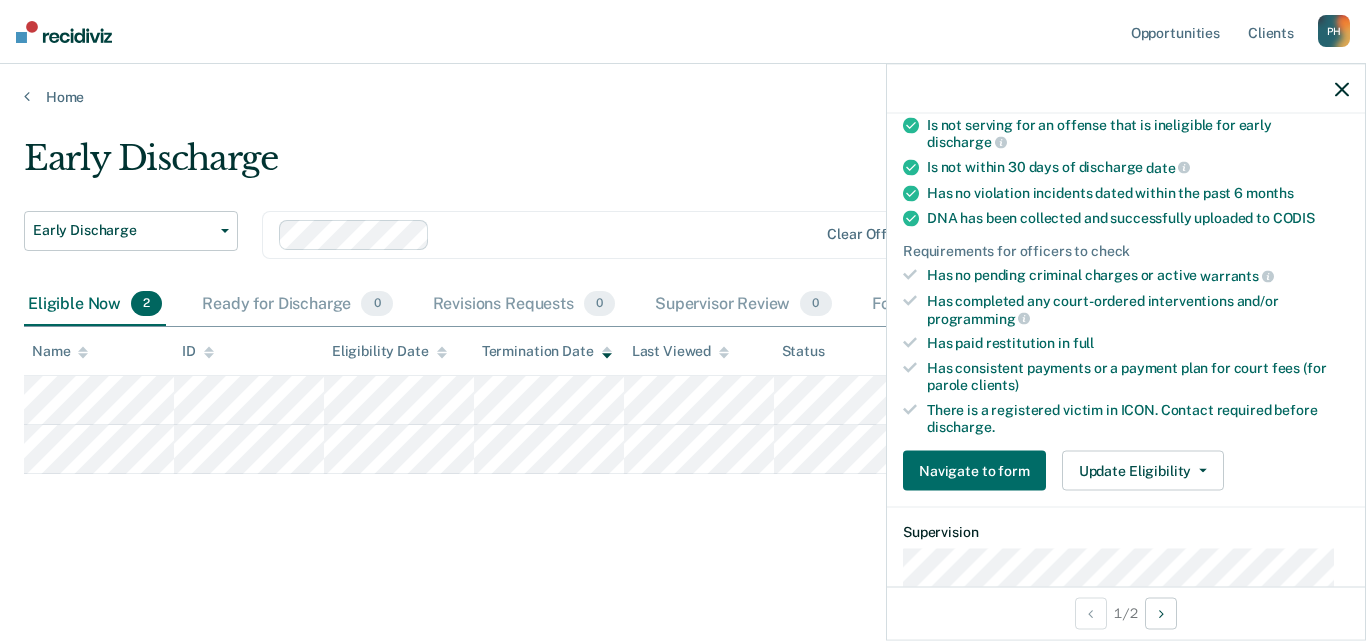 scroll, scrollTop: 438, scrollLeft: 0, axis: vertical 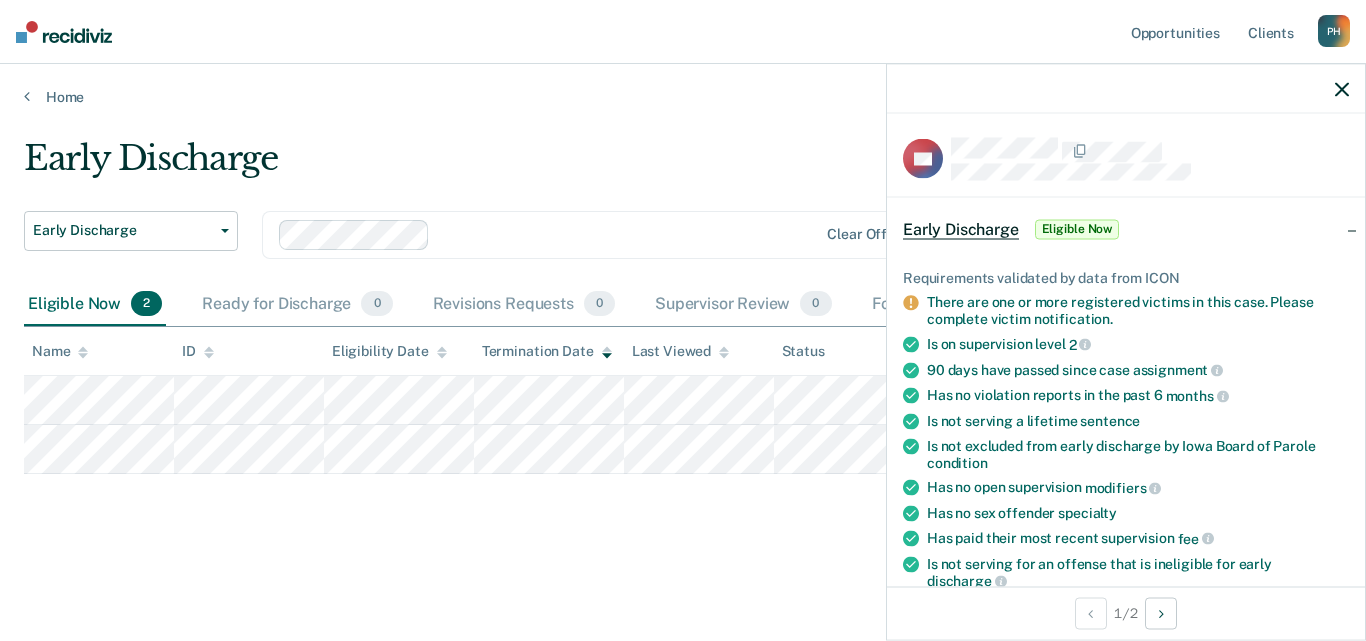 click on "P H" at bounding box center [1334, 31] 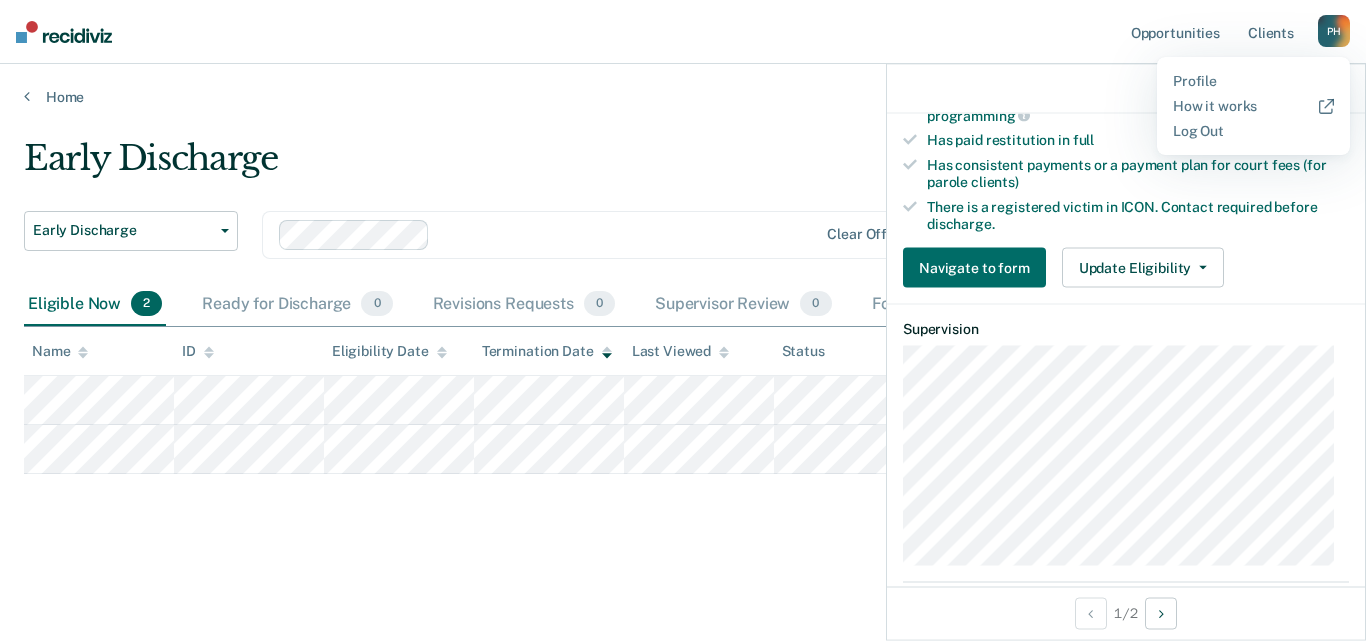 scroll, scrollTop: 637, scrollLeft: 0, axis: vertical 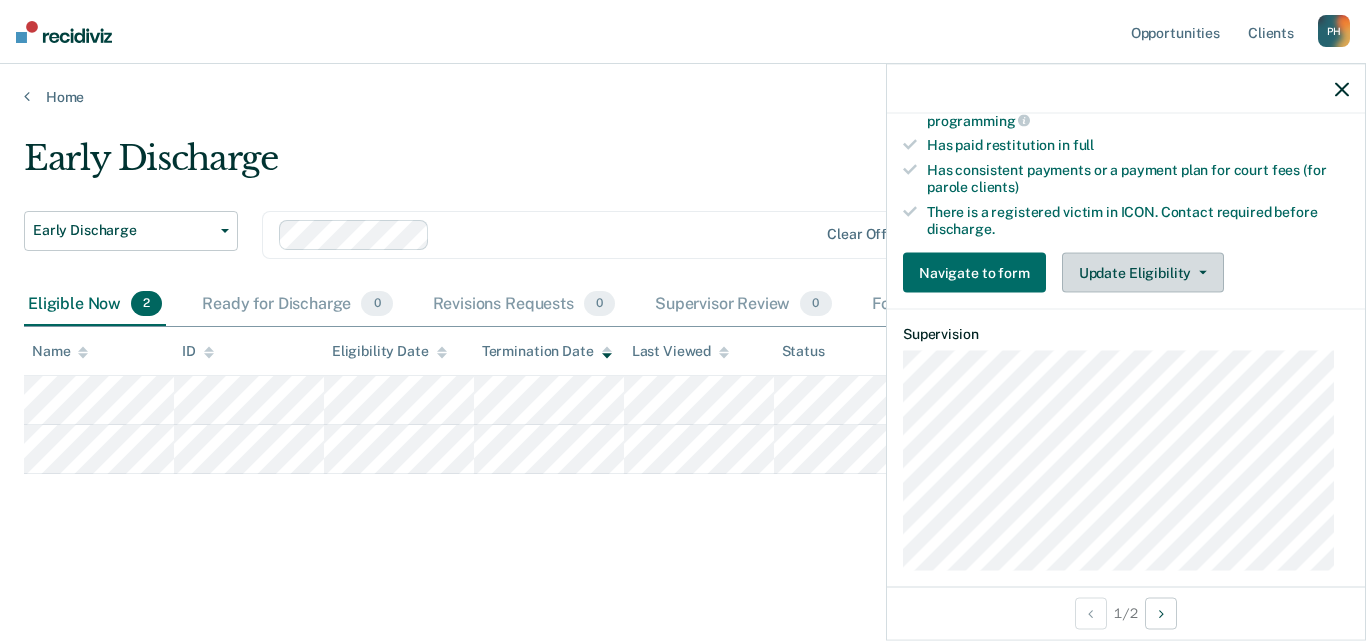 click on "Update Eligibility" at bounding box center [1143, 273] 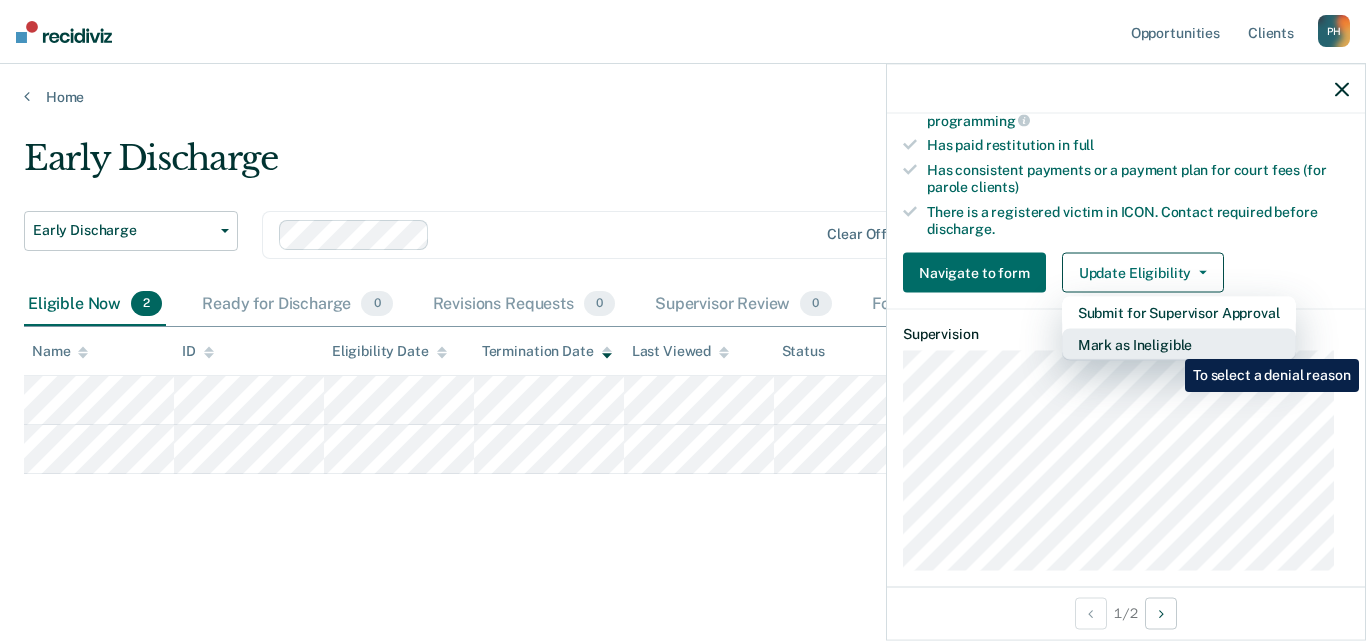 click on "Mark as Ineligible" at bounding box center (1179, 313) 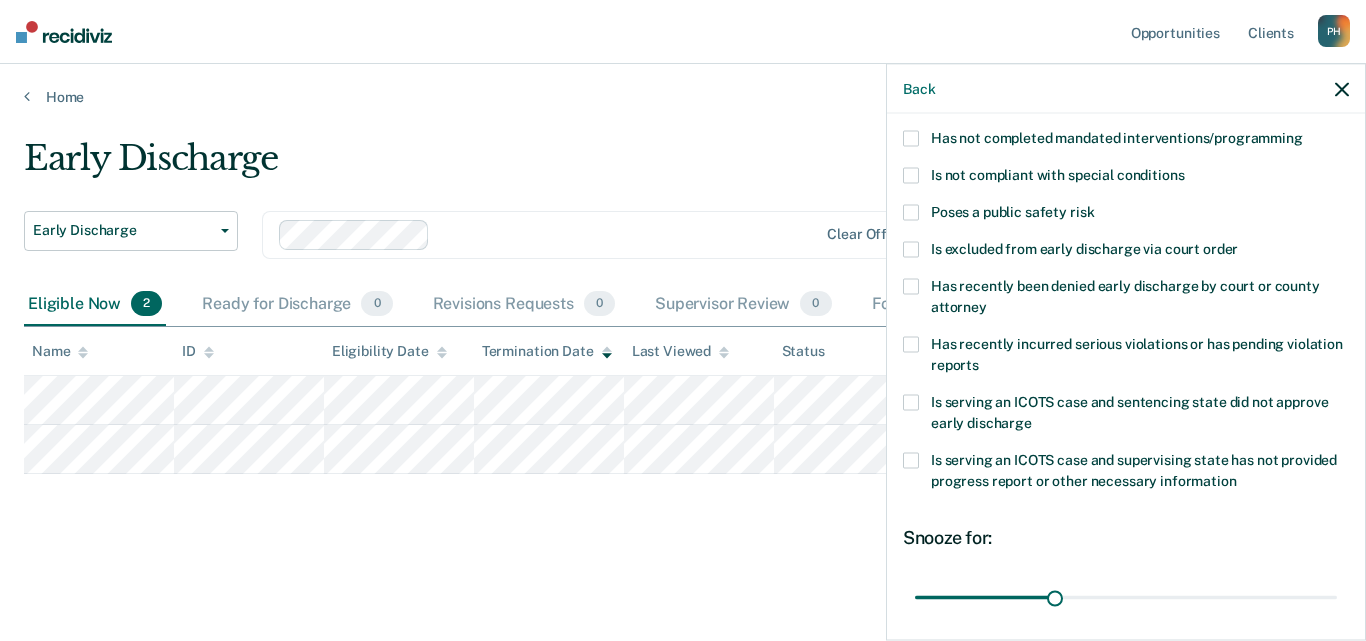 scroll, scrollTop: 362, scrollLeft: 0, axis: vertical 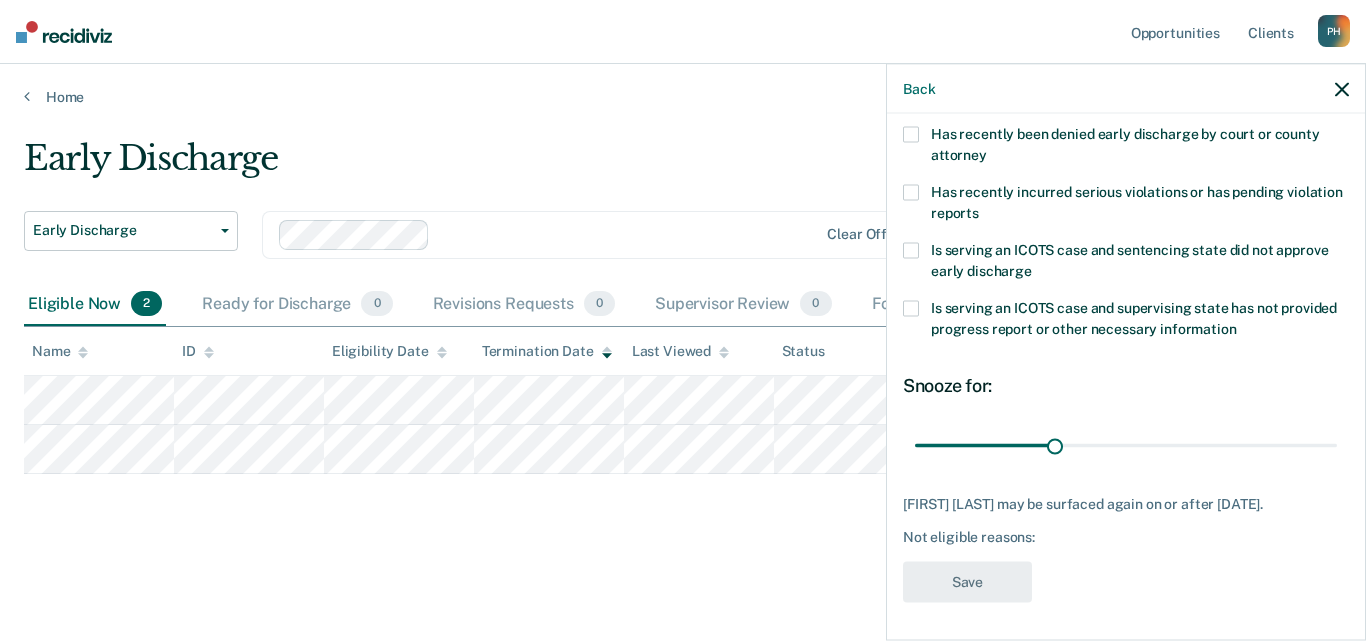 click at bounding box center (1342, 89) 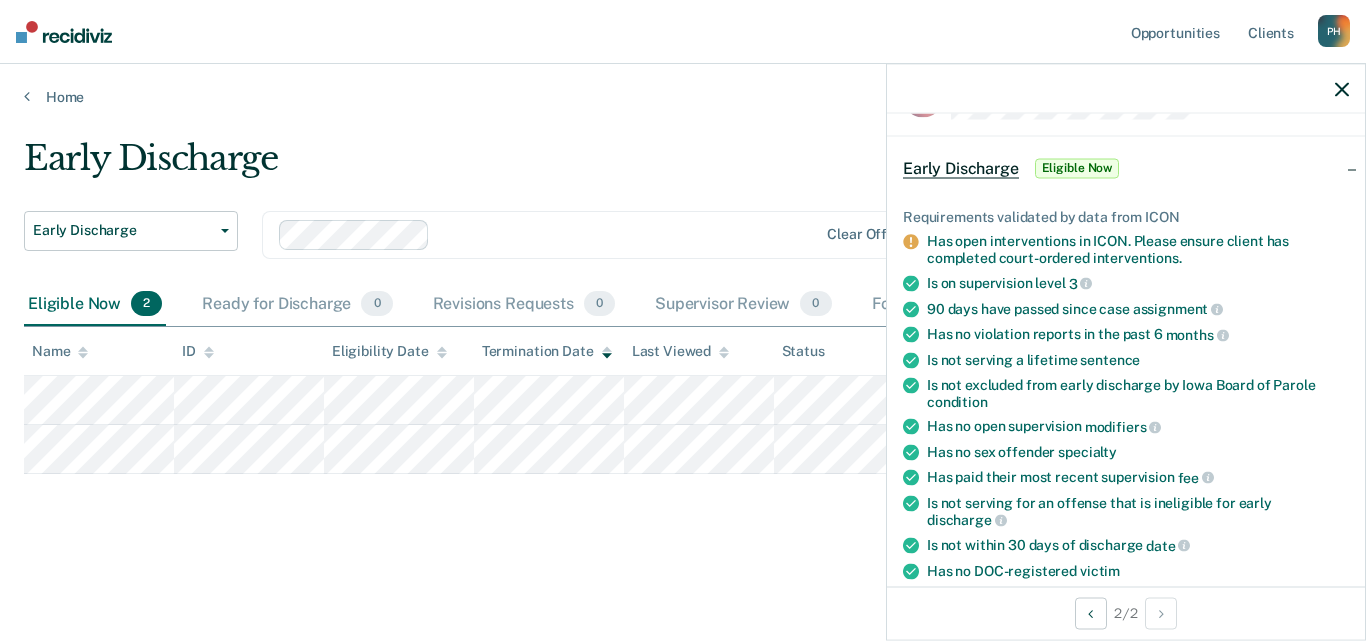 scroll, scrollTop: 62, scrollLeft: 0, axis: vertical 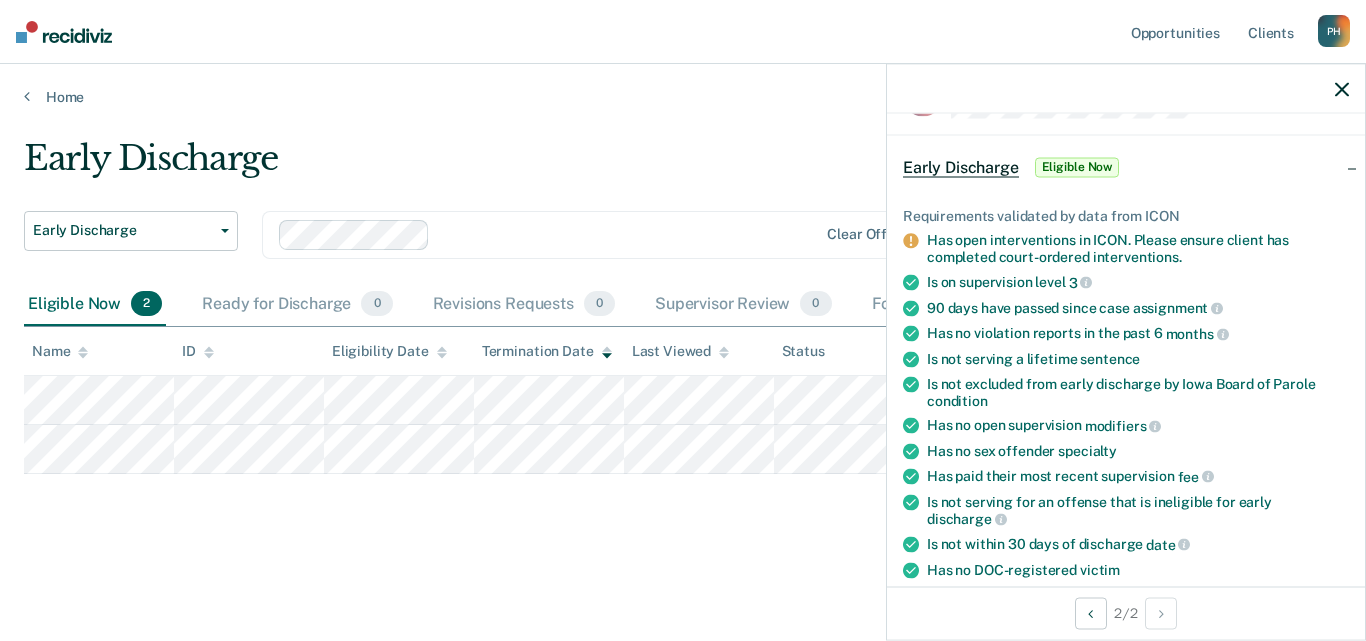 click on "Requirements validated by data from ICON Has open interventions in ICON. Please ensure client has completed court-ordered interventions. Is on supervision level   3   90 days have passed since case   assignment   Has no violation reports in the past 6   months   Is not serving a lifetime   sentence Is not excluded from early discharge by Iowa Board of Parole   condition Has no open supervision   modifiers   Has no sex offender   specialty Has paid their most recent supervision   fee   Is not serving for an offense that is ineligible for early   discharge   Is not within 30 days of discharge   date   Has no DOC-registered   victim Has no violation incidents dated within the past 6   months DNA has been collected and successfully uploaded to   CODIS Requirements for officers to check Has no pending criminal charges or active   warrants   Has completed any court-ordered interventions and/or   programming   Has paid restitution in   full Has paid court fees in full (for probation   clients)   clients)   only)" at bounding box center (1126, 534) 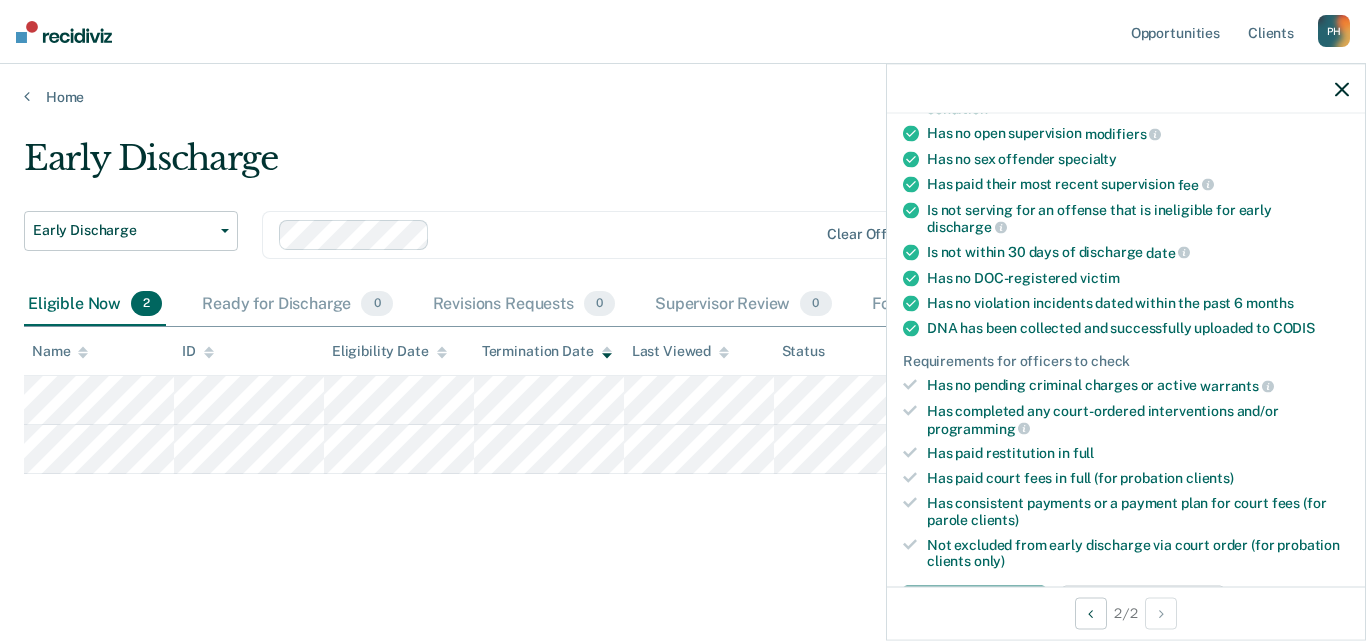 scroll, scrollTop: 355, scrollLeft: 0, axis: vertical 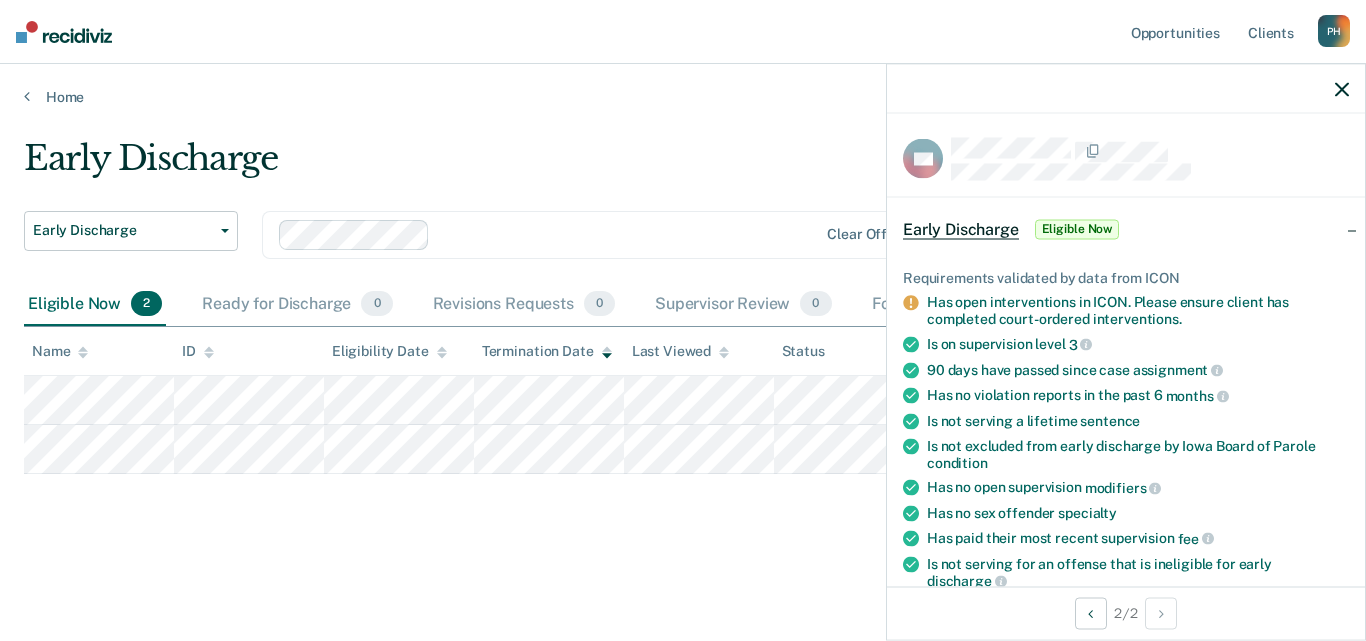 click on "Opportunities Client s [FIRST] [LAST] P H Profile How it works Log Out" at bounding box center [683, 32] 